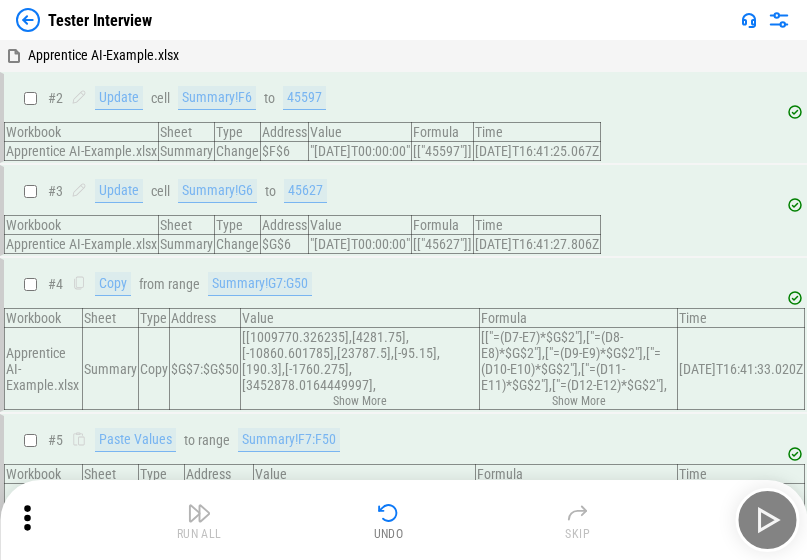 scroll, scrollTop: 3683, scrollLeft: 0, axis: vertical 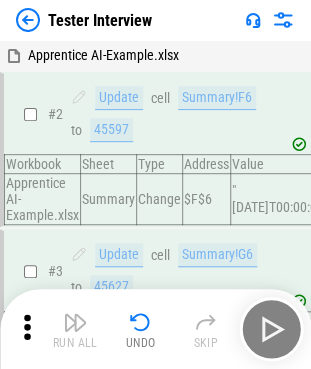 click at bounding box center (28, 20) 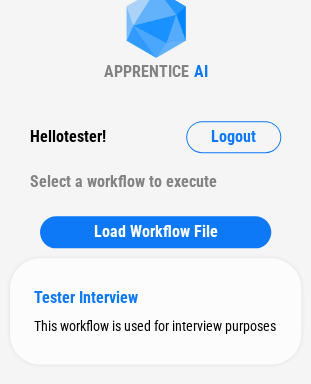 scroll, scrollTop: 132, scrollLeft: 0, axis: vertical 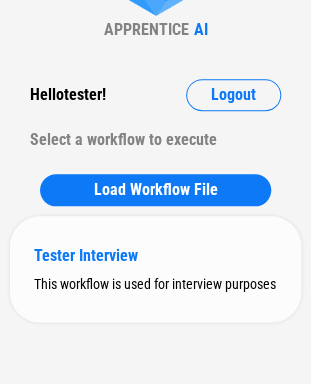 click on "This workflow is used for interview purposes" at bounding box center (155, 284) 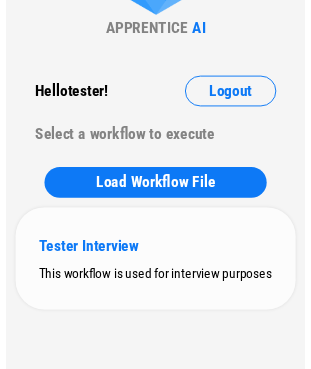 scroll, scrollTop: 0, scrollLeft: 0, axis: both 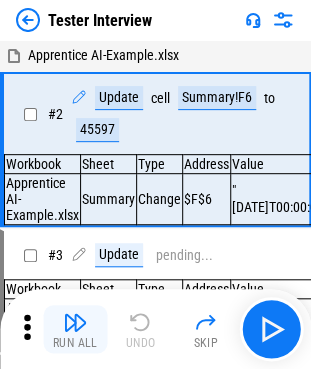 click on "Run All" at bounding box center [75, 329] 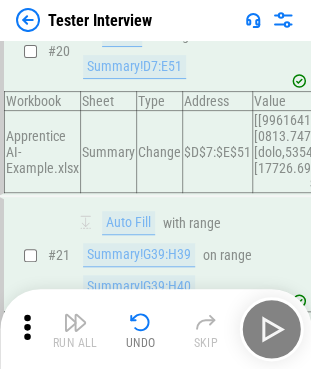 scroll, scrollTop: 3160, scrollLeft: 0, axis: vertical 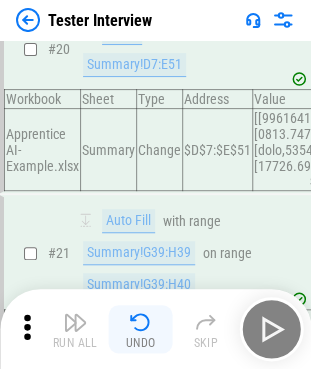 click on "Undo" at bounding box center [141, 329] 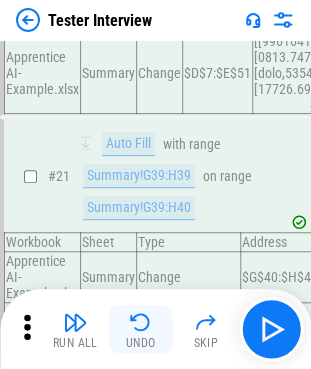 click on "Undo" at bounding box center (141, 329) 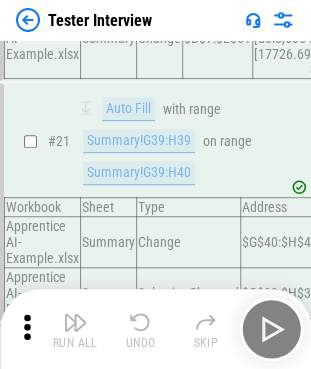 click on "Run All Undo Skip" at bounding box center (157, 329) 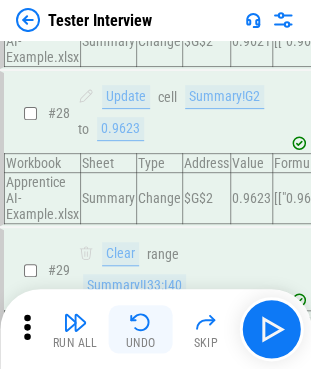 click on "Undo" at bounding box center [141, 329] 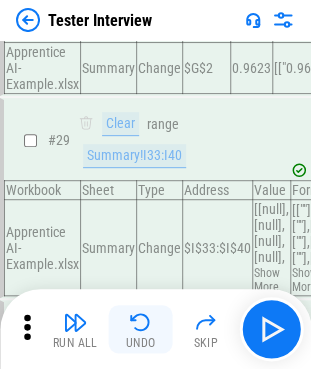 click on "Undo" at bounding box center (141, 329) 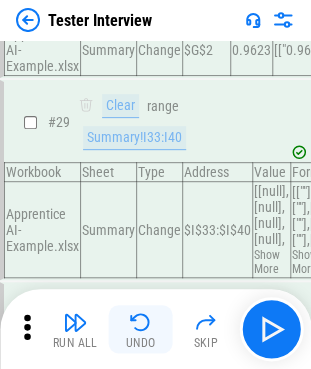 click on "Run All Undo Skip" at bounding box center [157, 329] 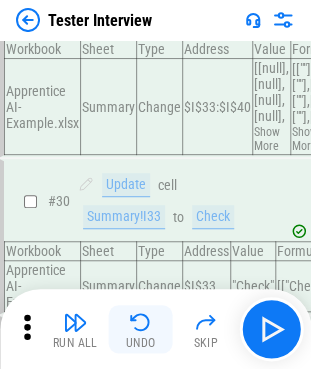 click on "Undo" at bounding box center (141, 329) 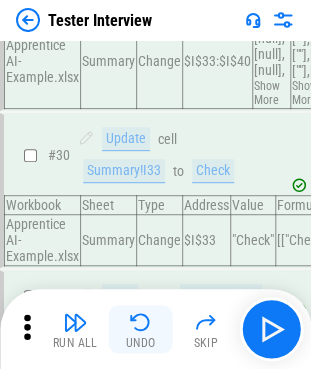 click on "Undo" at bounding box center [141, 329] 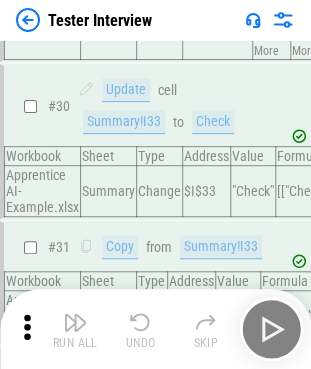 click on "Undo" at bounding box center (141, 329) 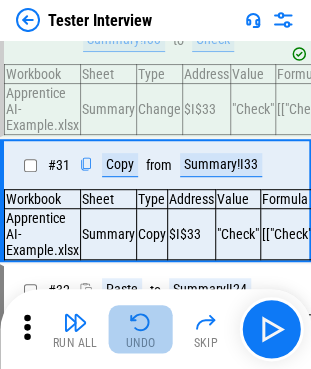 click on "Undo" at bounding box center [141, 329] 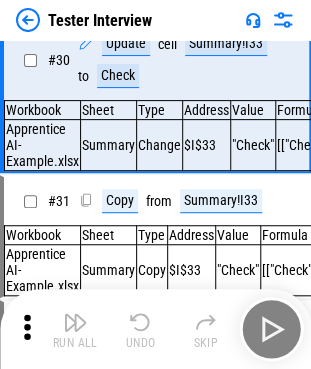 click on "Run All Undo Skip" at bounding box center (157, 329) 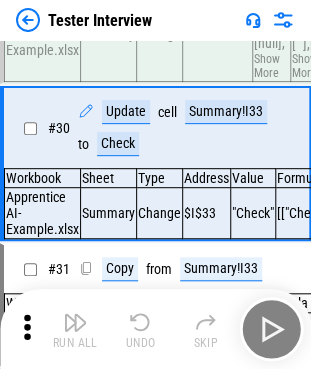 click on "Undo" at bounding box center (141, 329) 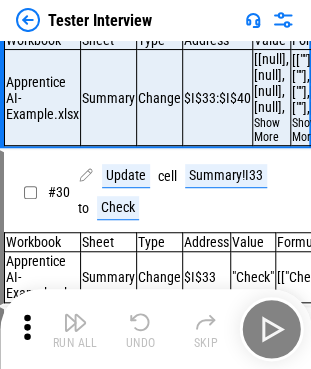 click on "Undo" at bounding box center [141, 329] 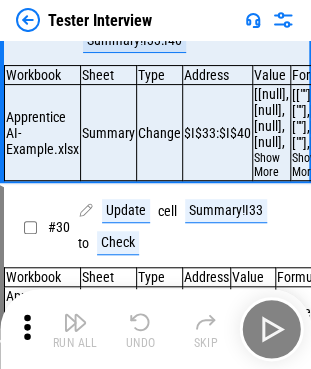 click on "Undo" at bounding box center (141, 329) 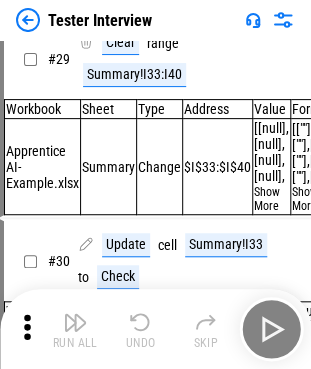 click on "Undo" at bounding box center (141, 329) 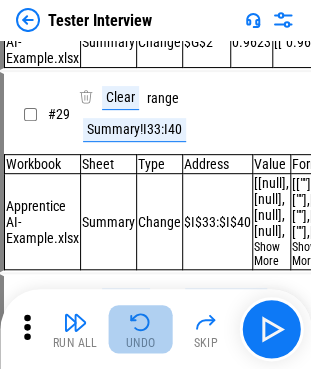 click on "Undo" at bounding box center [141, 329] 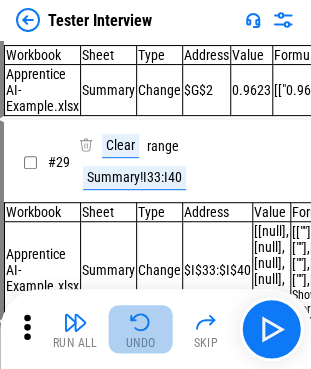 click on "Undo" at bounding box center (141, 329) 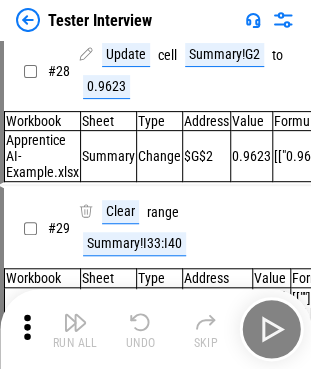 click on "Undo" at bounding box center (141, 329) 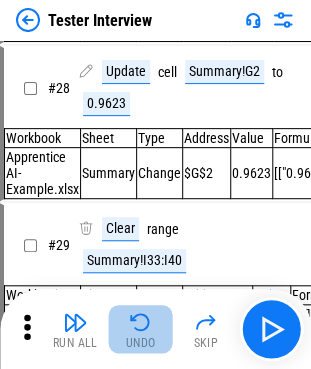 click on "Undo" at bounding box center [141, 329] 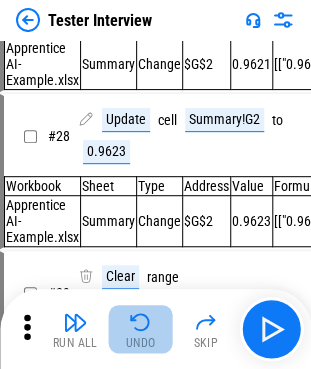 click on "Run All Undo Skip" at bounding box center (157, 329) 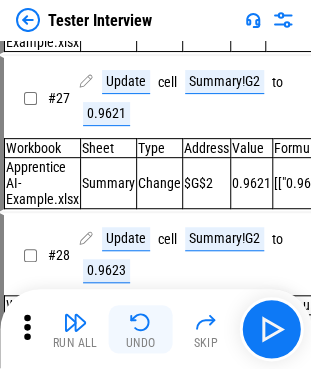 click on "Undo" at bounding box center (141, 329) 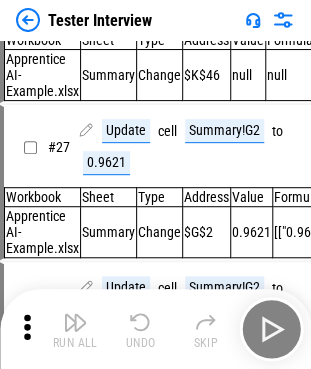 click on "Run All Undo Skip" at bounding box center [157, 329] 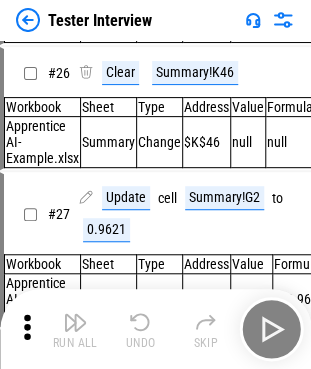 click on "Undo" at bounding box center [141, 329] 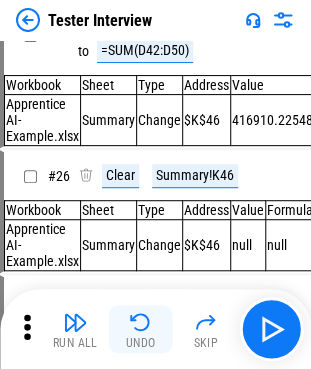 click on "Undo" at bounding box center [141, 329] 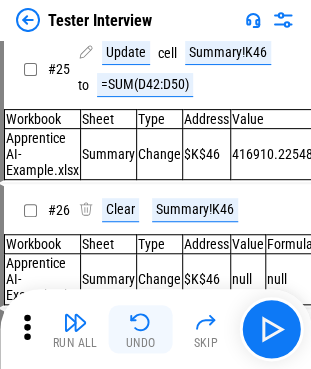 click on "Undo" at bounding box center [141, 329] 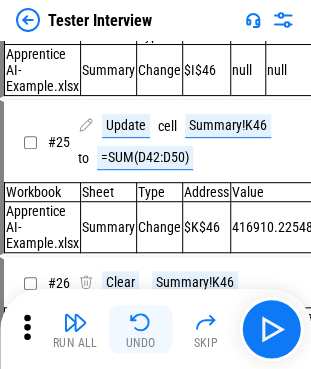 click on "Undo" at bounding box center (141, 329) 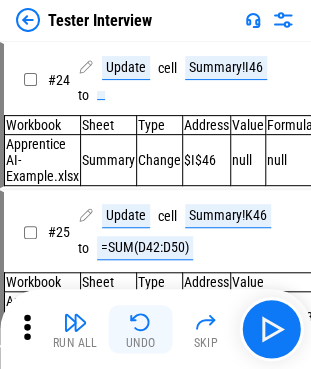 click on "Undo" at bounding box center (141, 329) 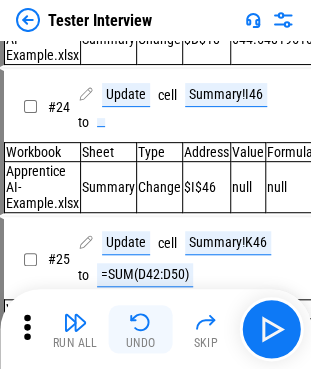 click on "Run All Undo Skip" at bounding box center [157, 329] 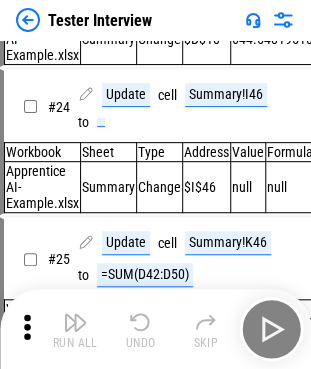 click on "Undo" at bounding box center (141, 329) 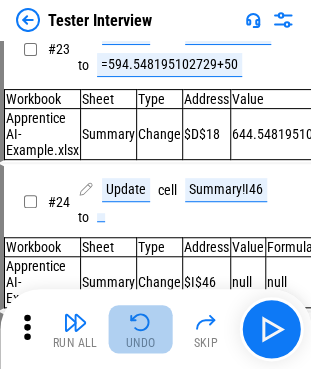 click on "Undo" at bounding box center (141, 329) 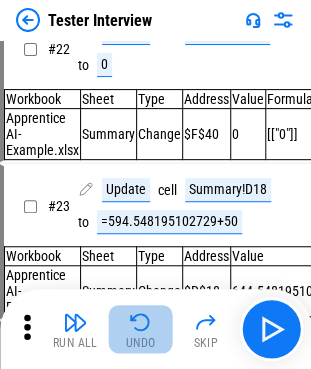 click on "Undo" at bounding box center [141, 329] 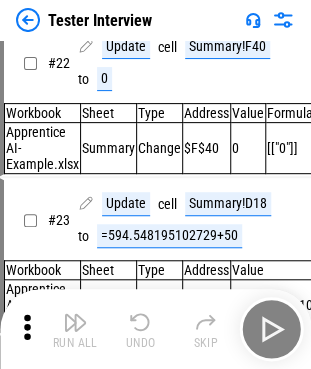 click on "Run All Undo Skip" at bounding box center [157, 329] 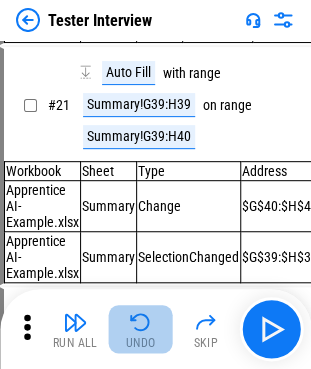 click on "Undo" at bounding box center (141, 329) 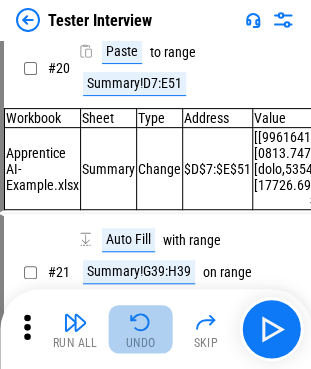 click on "Undo" at bounding box center [141, 329] 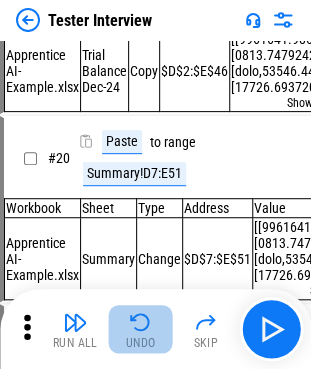 click on "Undo" at bounding box center [141, 329] 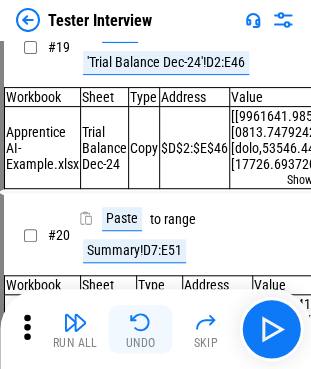 click on "Undo" at bounding box center [141, 329] 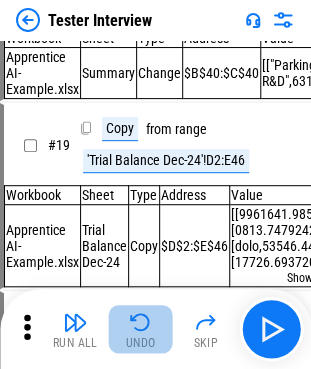 click on "Undo" at bounding box center (141, 329) 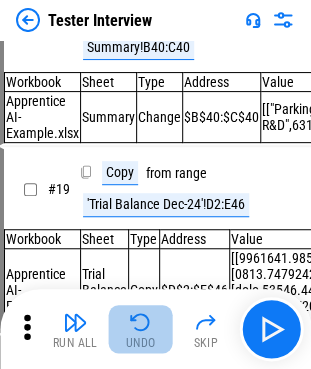 click on "Undo" at bounding box center [141, 329] 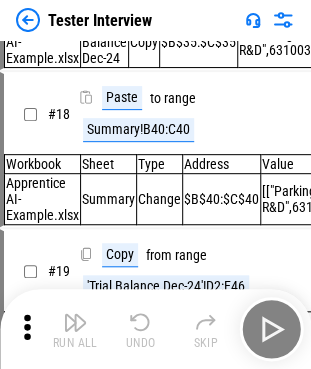 click on "Undo" at bounding box center (141, 329) 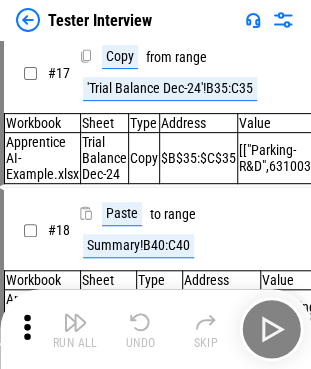click on "Run All Undo Skip" at bounding box center [157, 329] 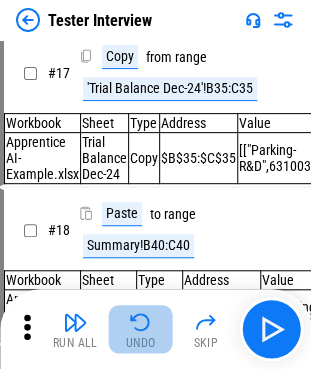 click on "Undo" at bounding box center [141, 329] 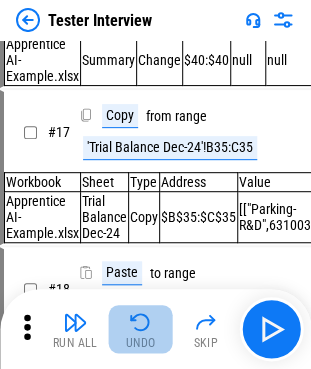 click on "Undo" at bounding box center [141, 329] 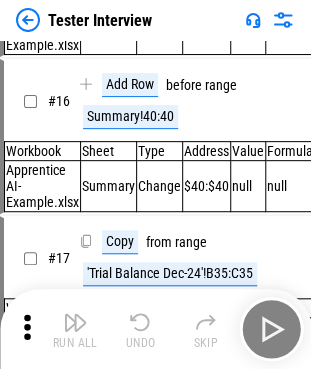 click on "Undo" at bounding box center (141, 329) 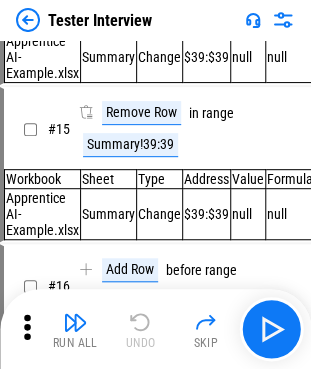 click on "Run All Undo Skip" at bounding box center (157, 329) 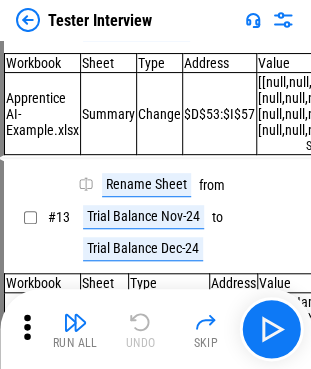 click on "Run All Undo Skip" at bounding box center [157, 329] 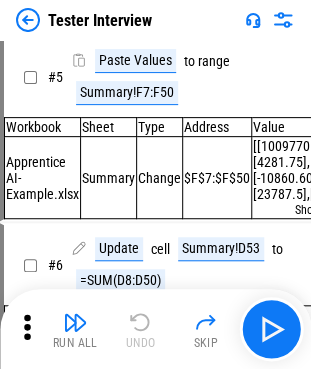 click on "Run All Undo Skip" at bounding box center (157, 329) 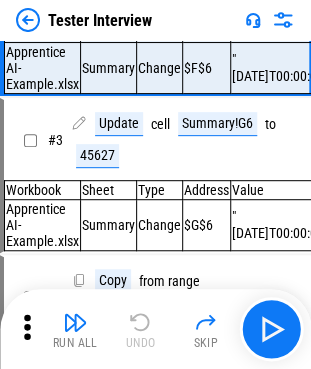 click on "Run All Undo Skip" at bounding box center [157, 329] 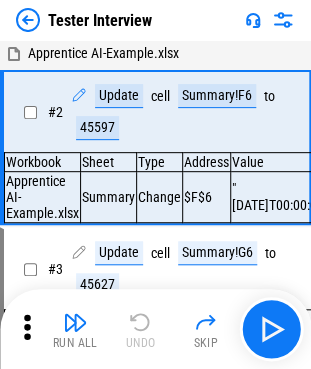 scroll, scrollTop: 0, scrollLeft: 0, axis: both 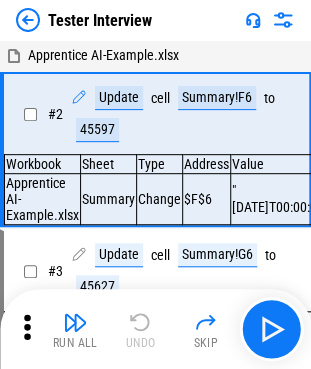 click on "Run All Undo Skip" at bounding box center [157, 329] 